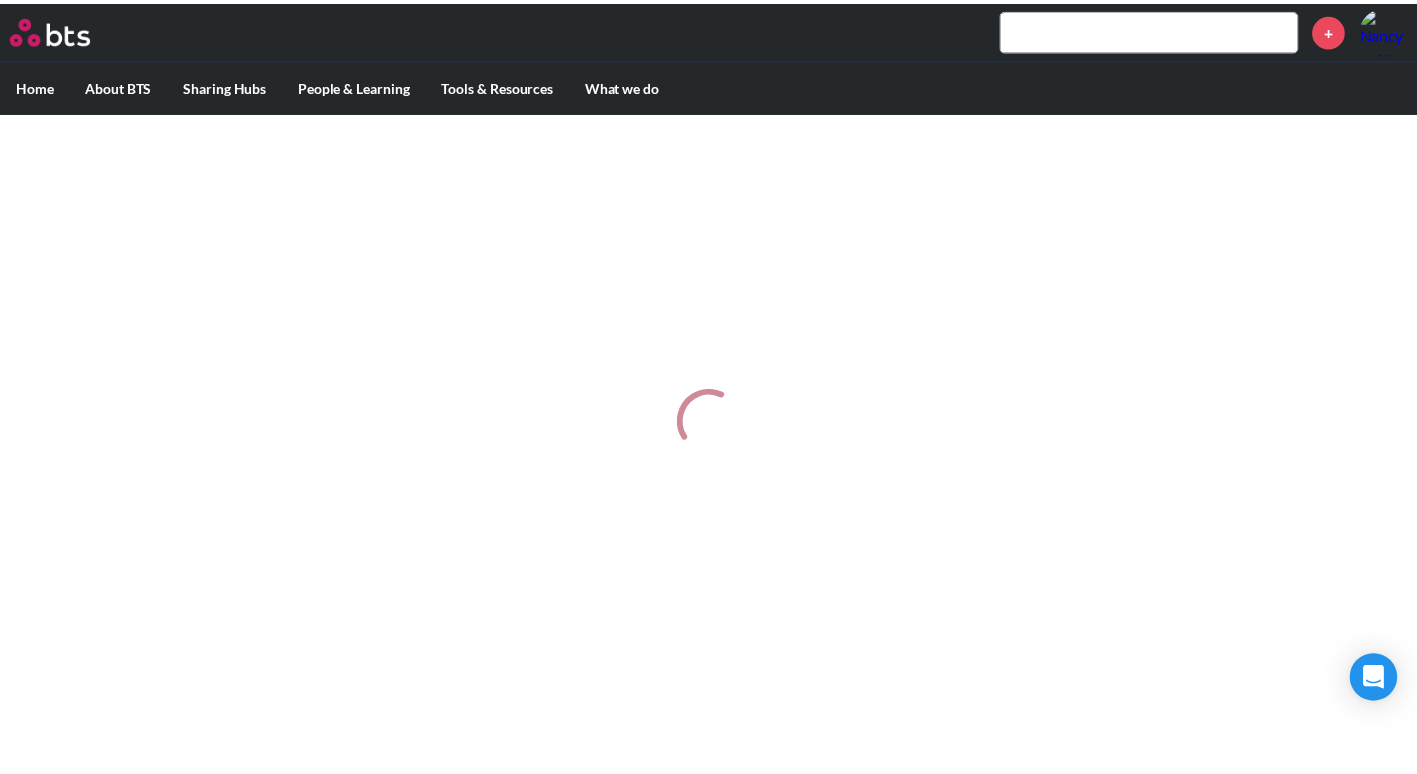scroll, scrollTop: 0, scrollLeft: 0, axis: both 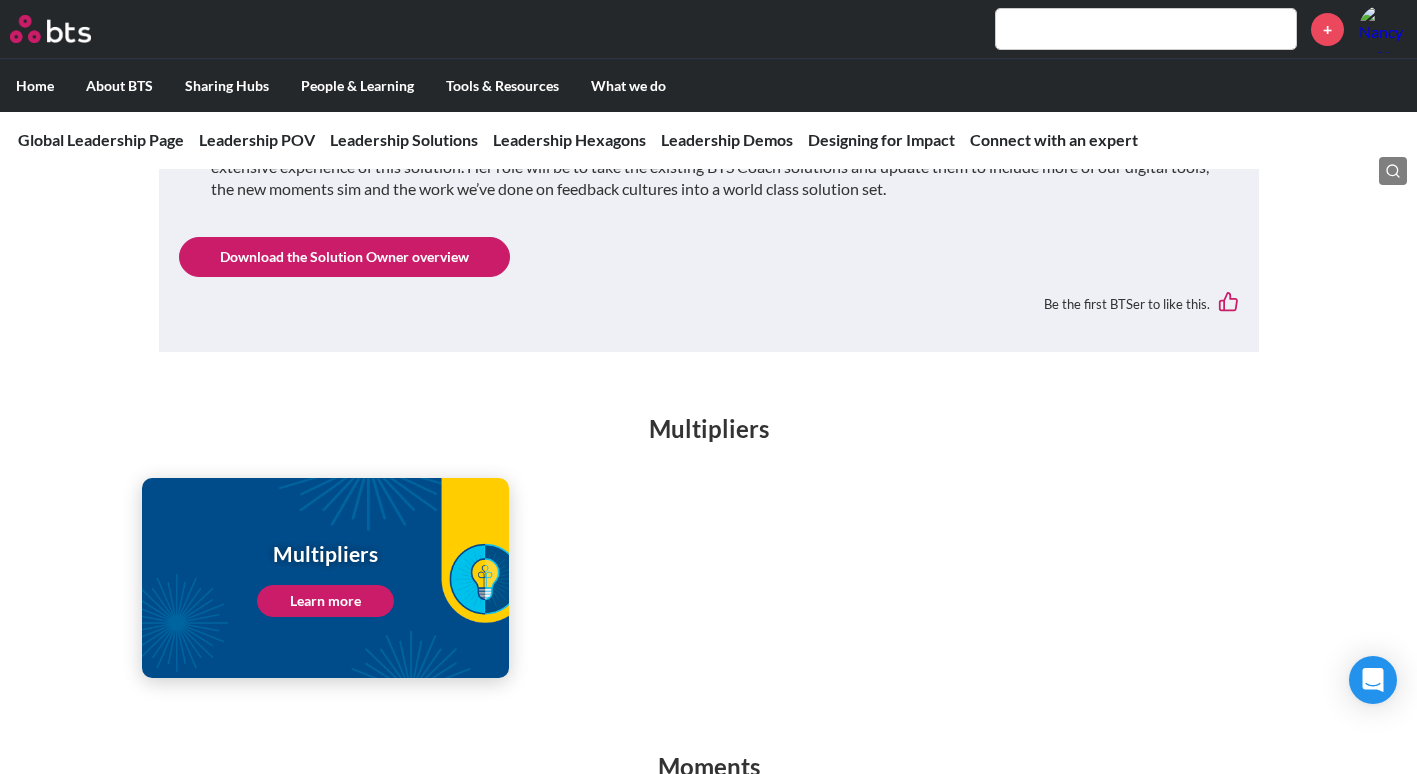 click on "Learn more" at bounding box center [325, 601] 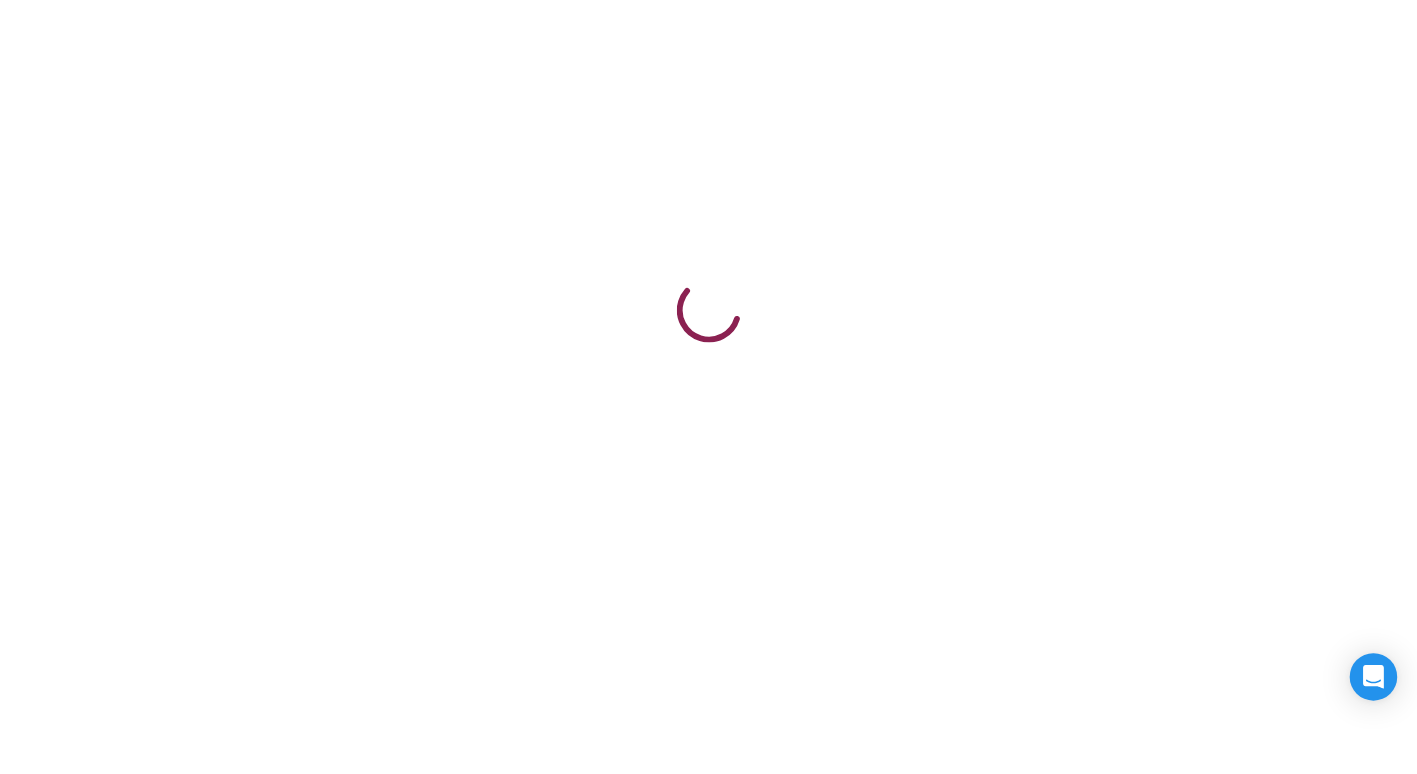 scroll, scrollTop: 0, scrollLeft: 0, axis: both 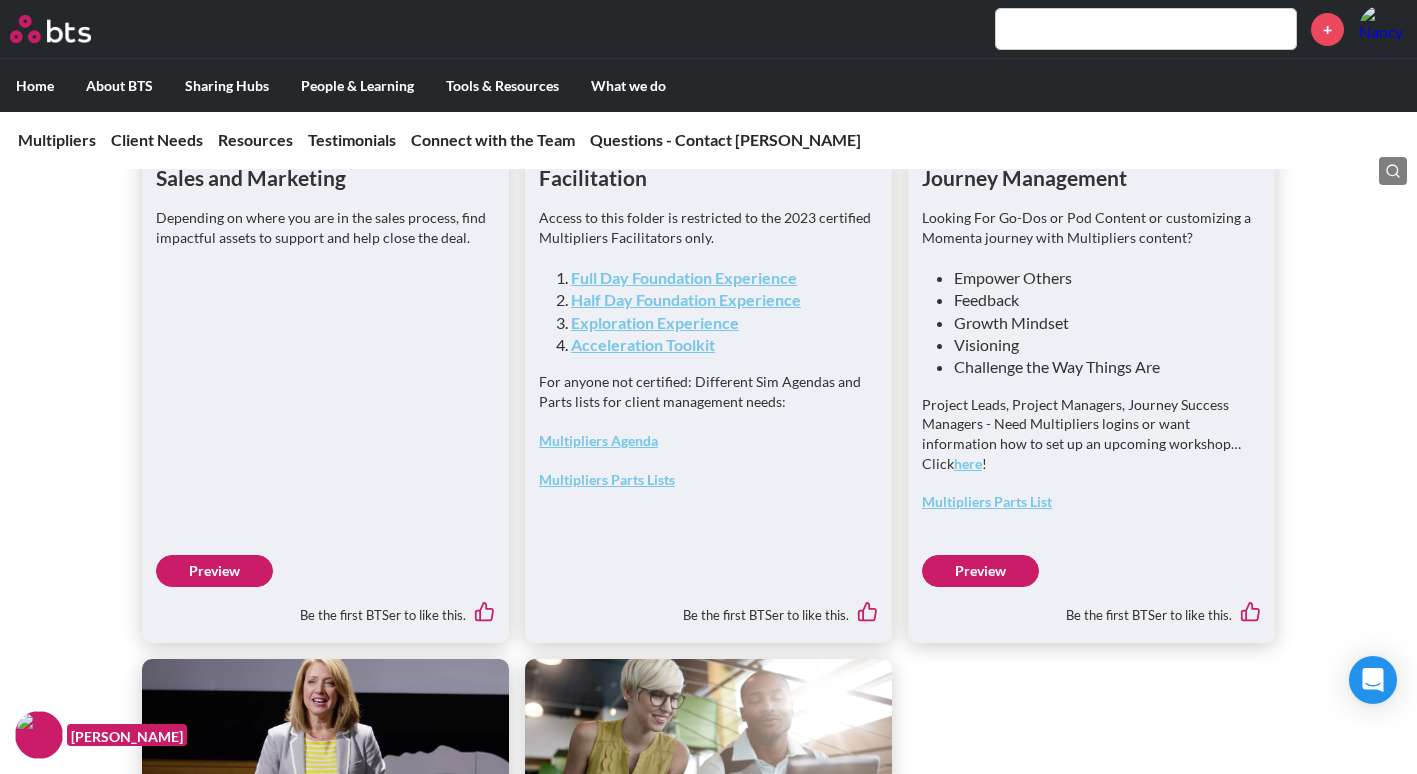 click on "Half Day Foundation Experience" at bounding box center (686, 299) 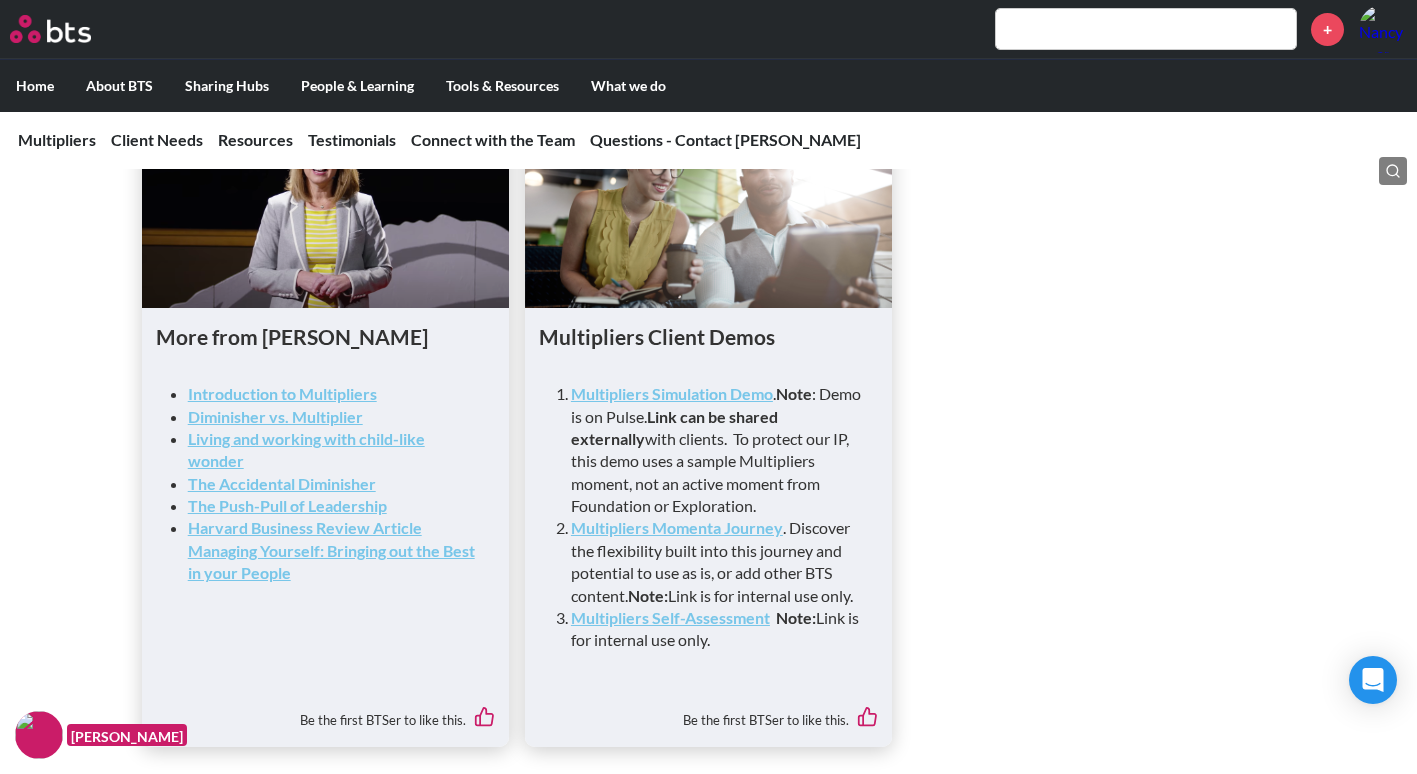 scroll, scrollTop: 5894, scrollLeft: 0, axis: vertical 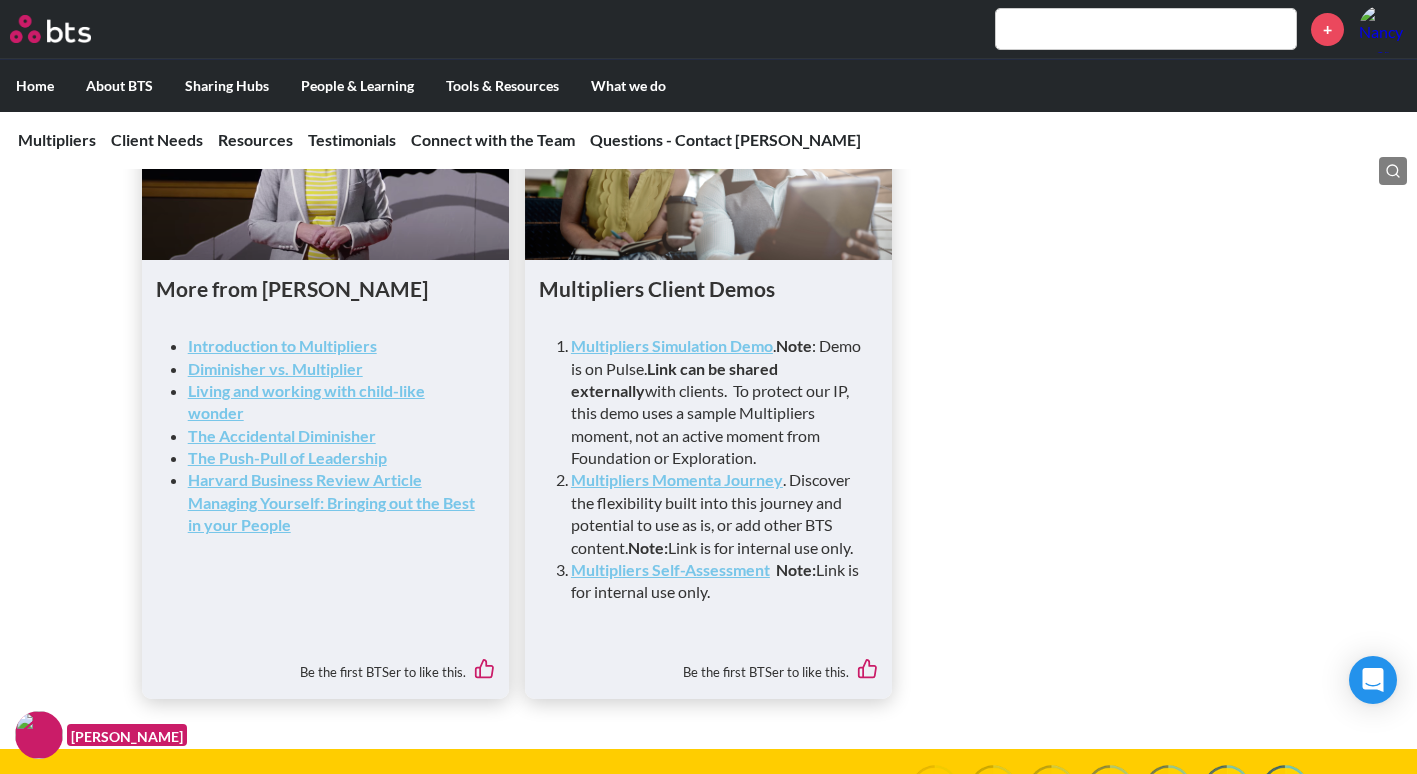 click on "Introduction to Multipliers" at bounding box center (282, 345) 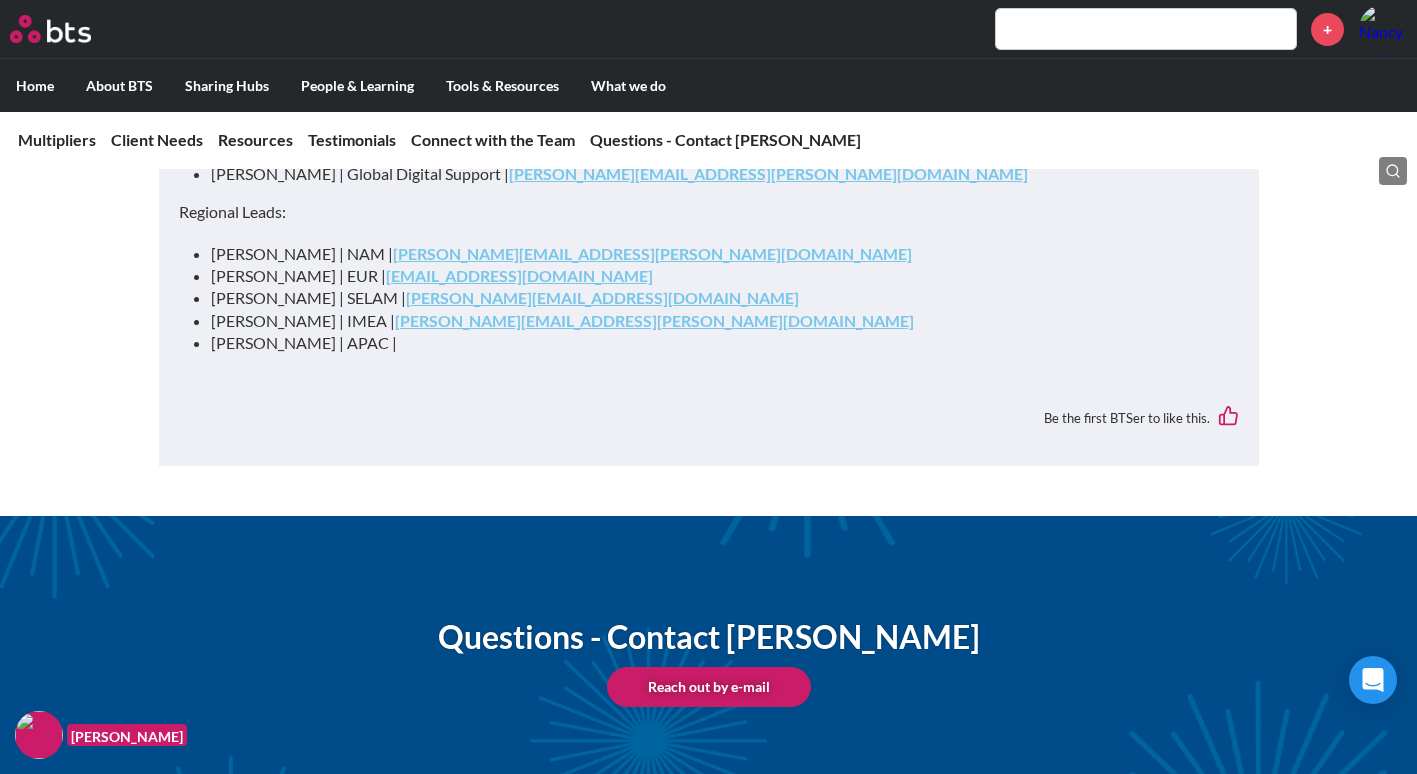scroll, scrollTop: 7918, scrollLeft: 0, axis: vertical 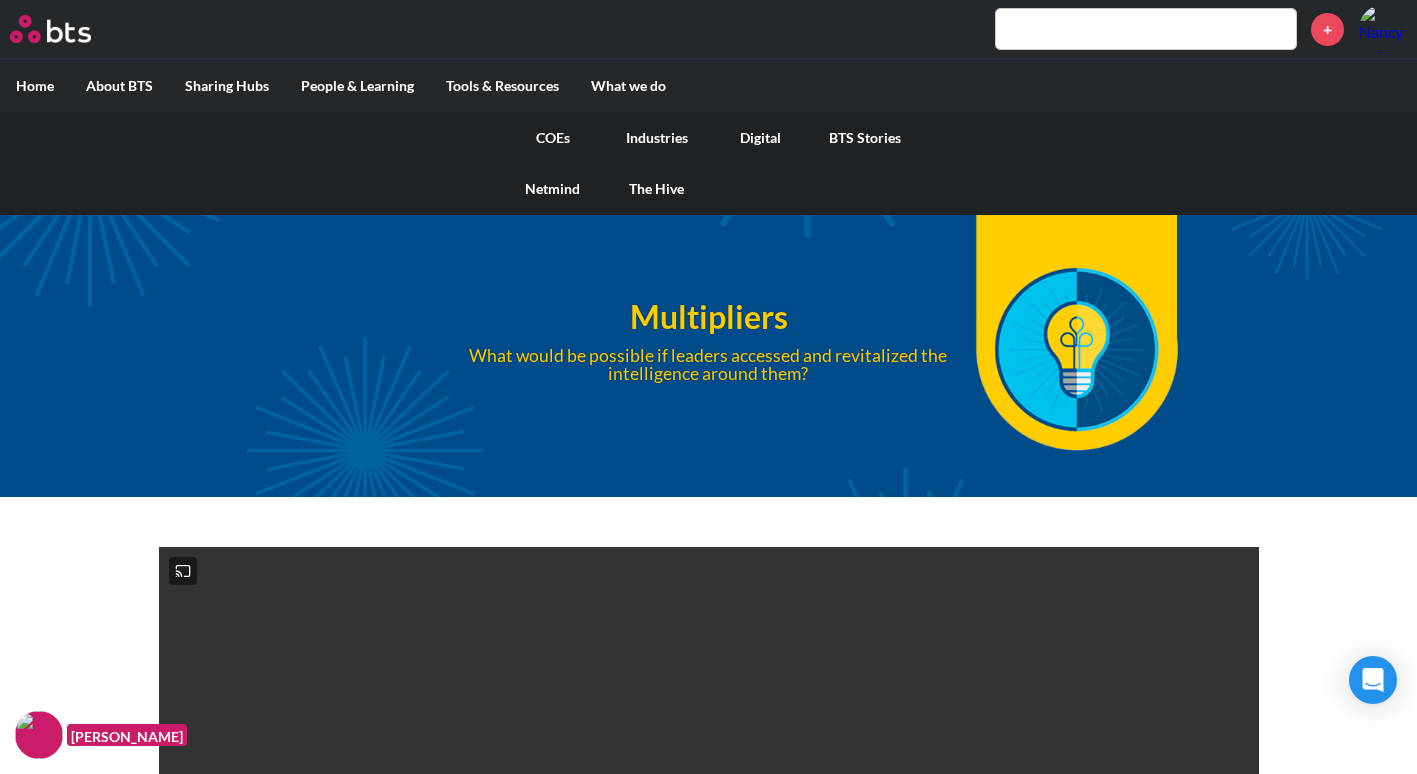 click on "COEs" at bounding box center [553, 138] 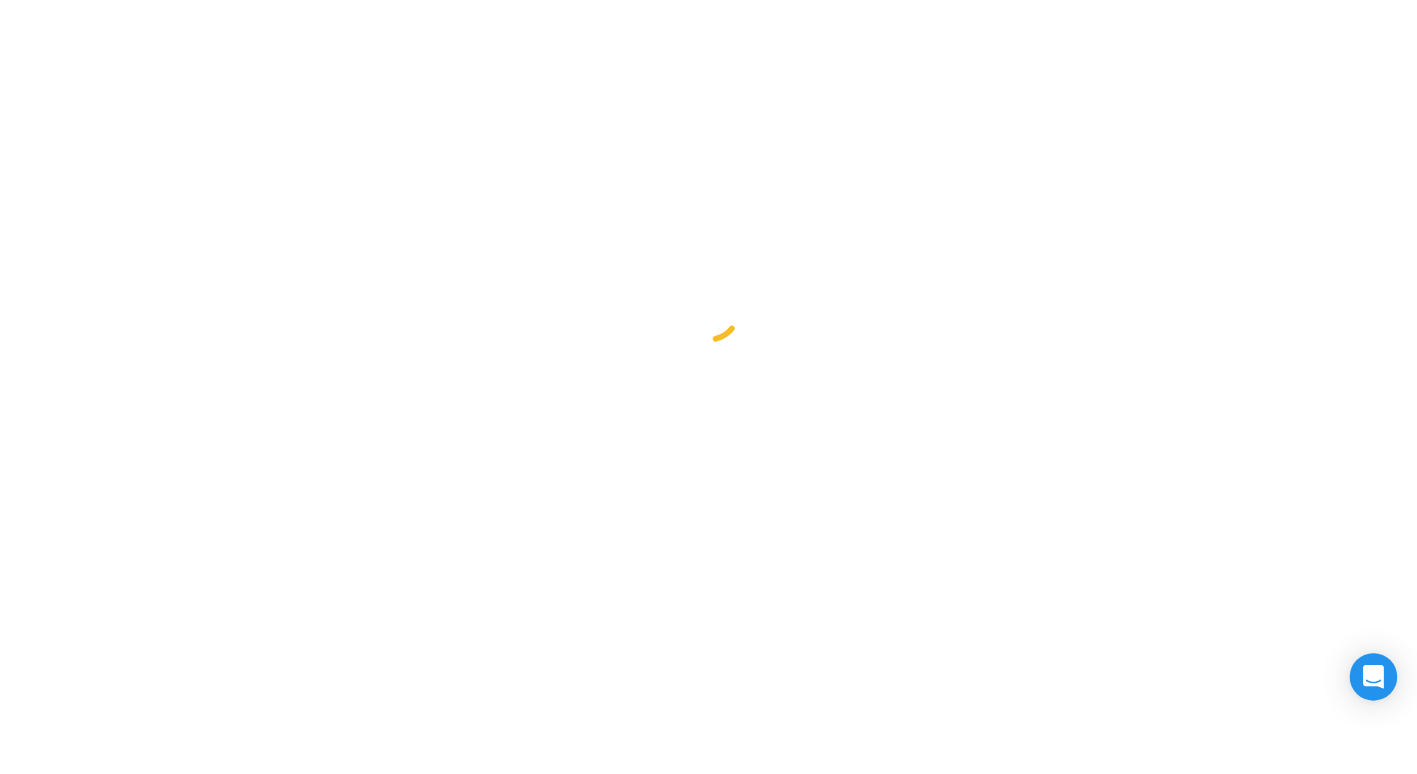 scroll, scrollTop: 0, scrollLeft: 0, axis: both 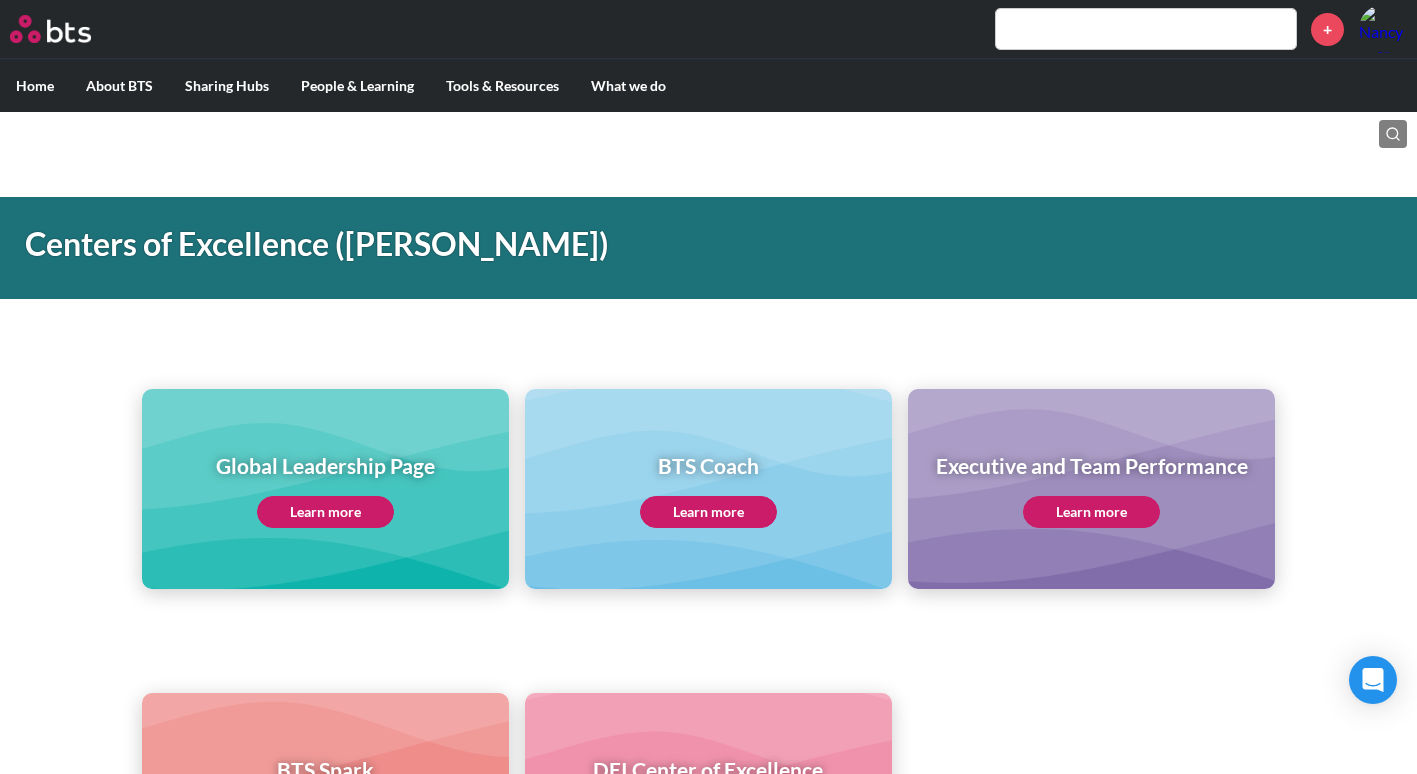 click on "Learn more" 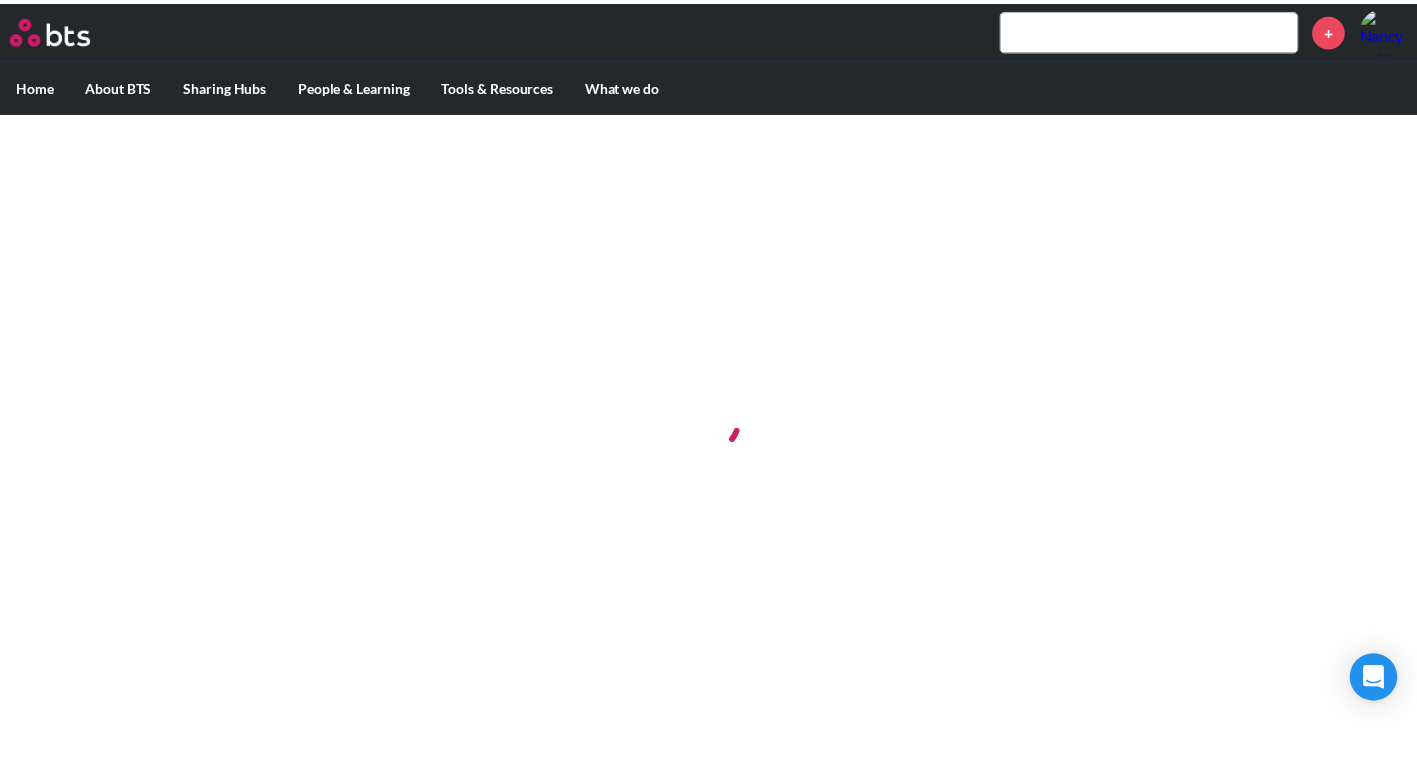 scroll, scrollTop: 0, scrollLeft: 0, axis: both 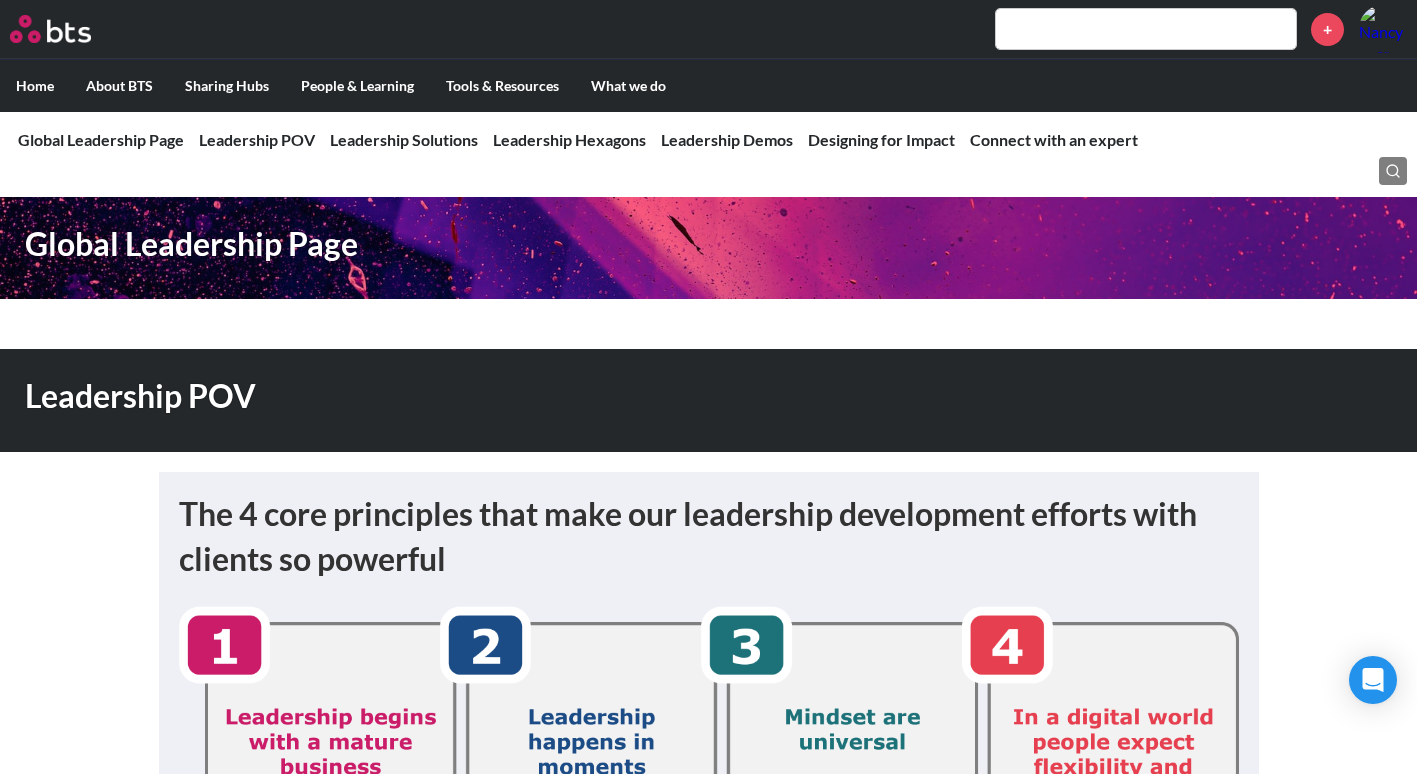 click at bounding box center (1146, 29) 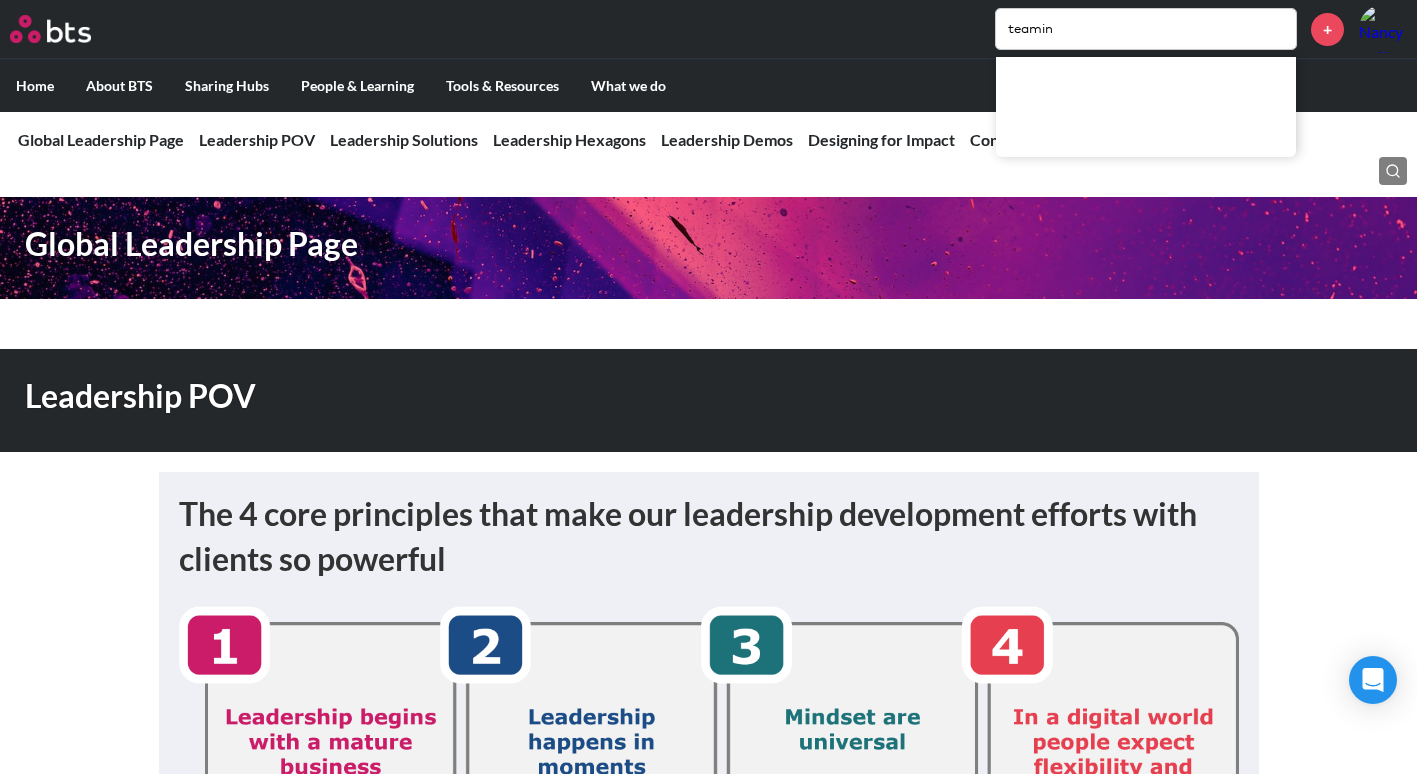 type on "teaming" 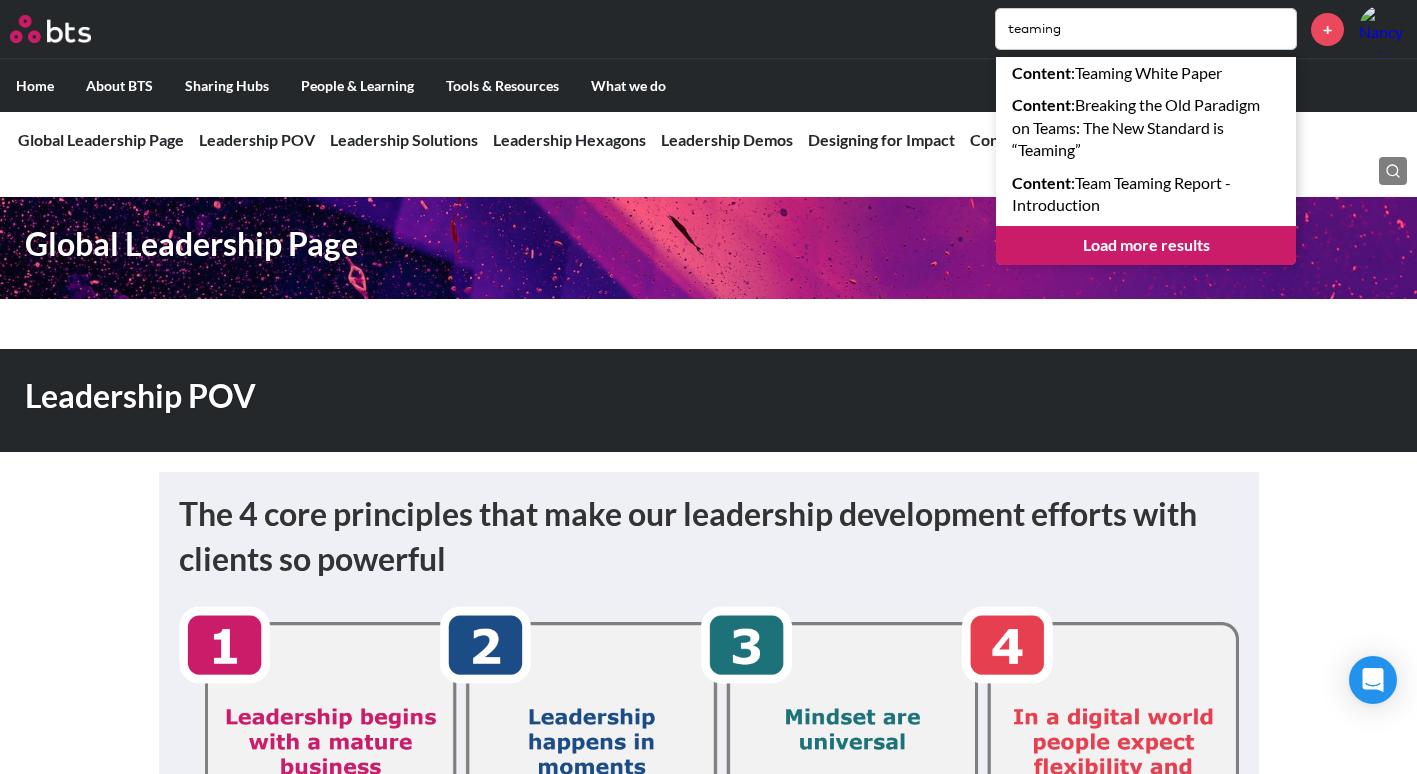 click on "teaming" at bounding box center (1146, 29) 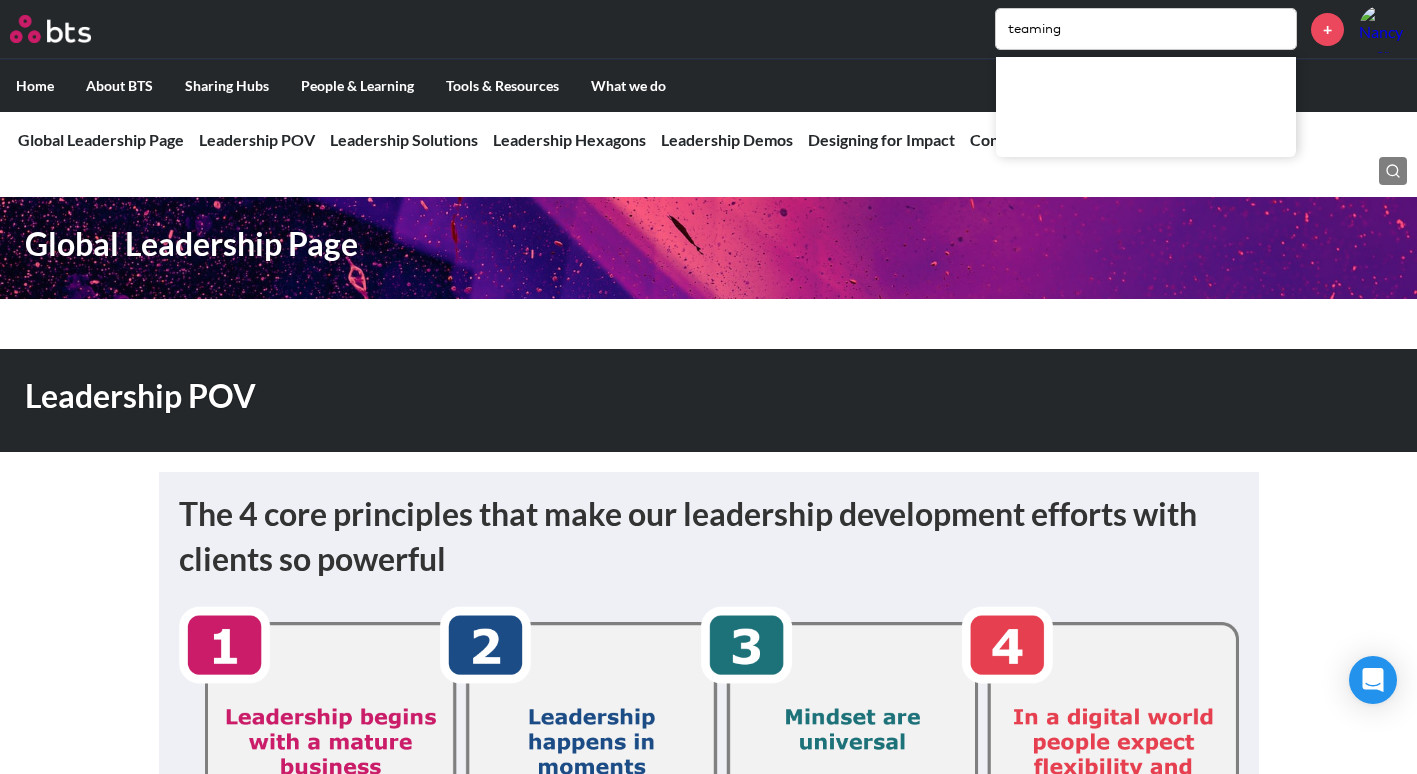 type 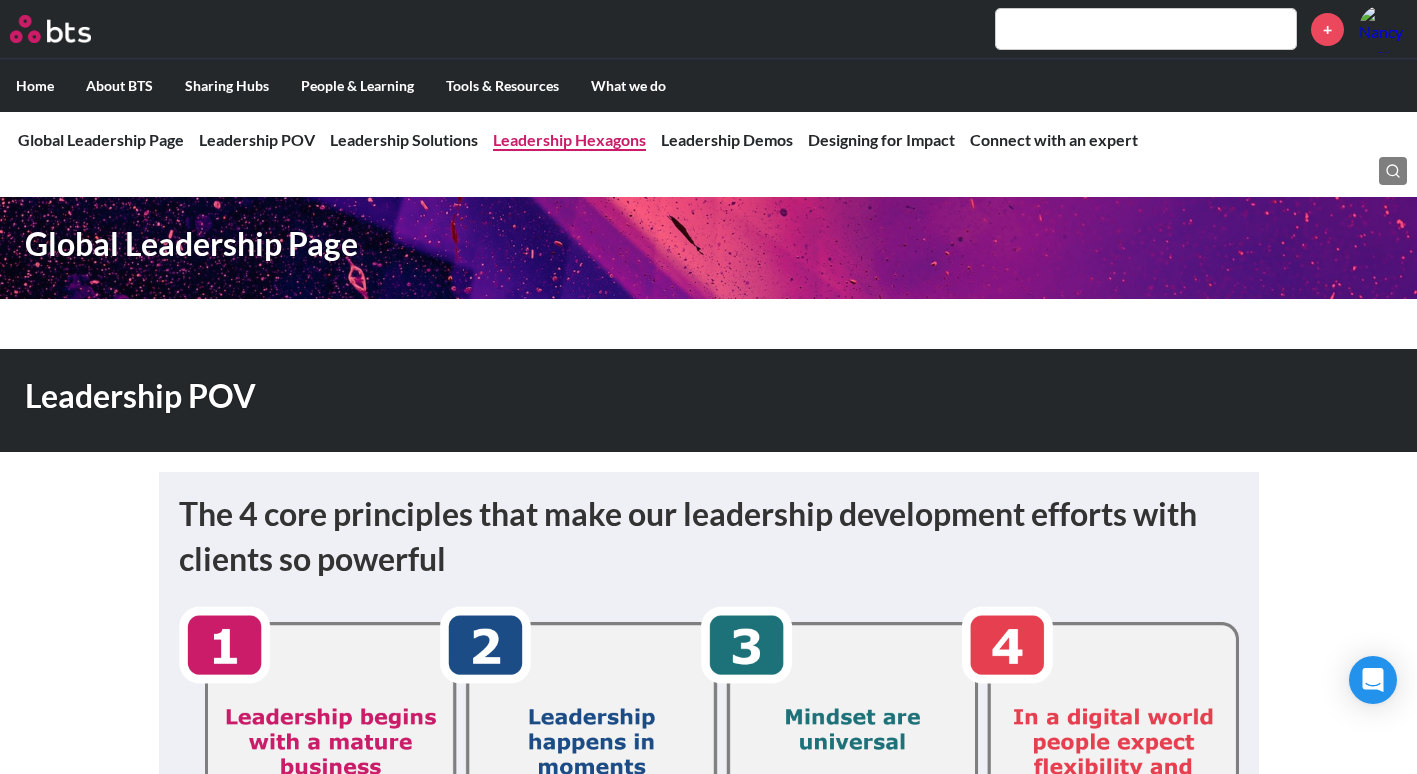 click on "Leadership Hexagons" at bounding box center (569, 140) 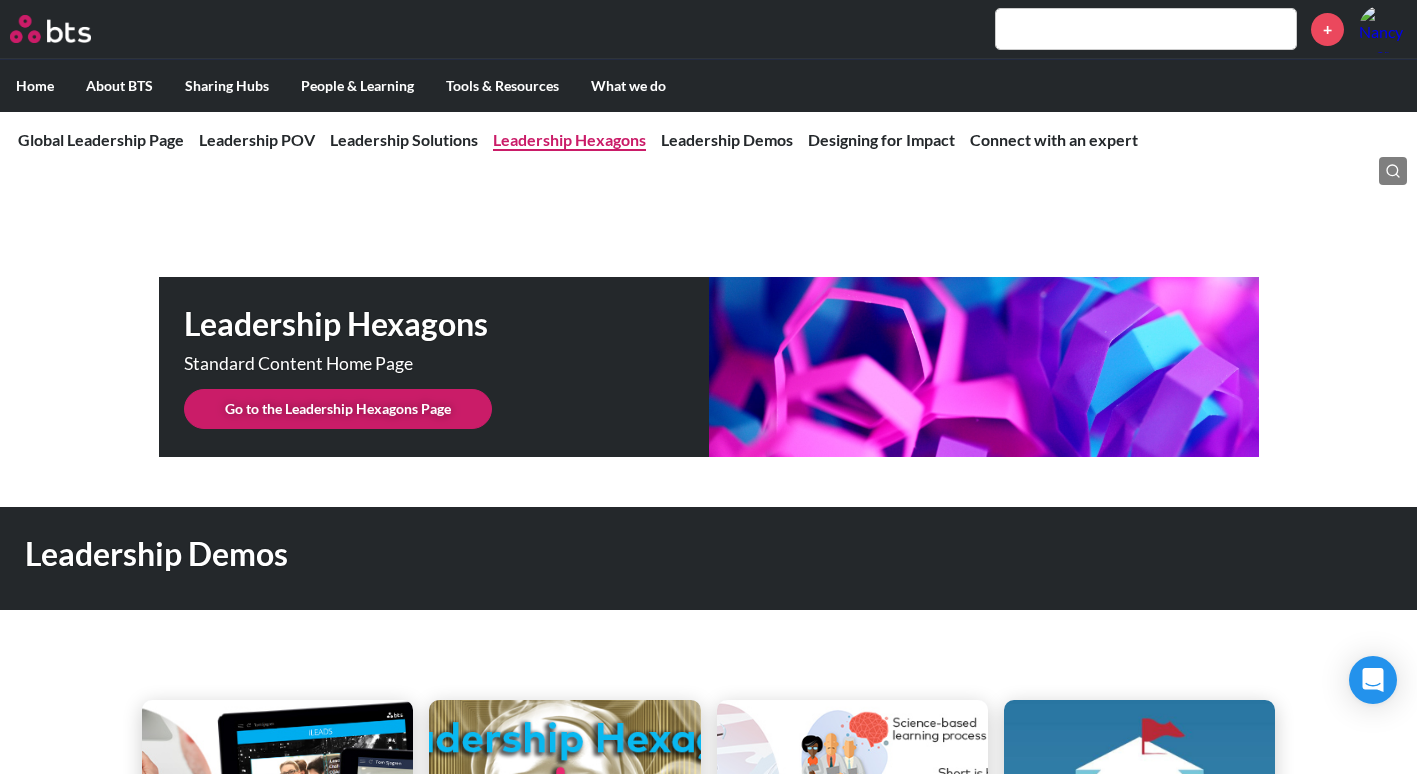 scroll, scrollTop: 5010, scrollLeft: 0, axis: vertical 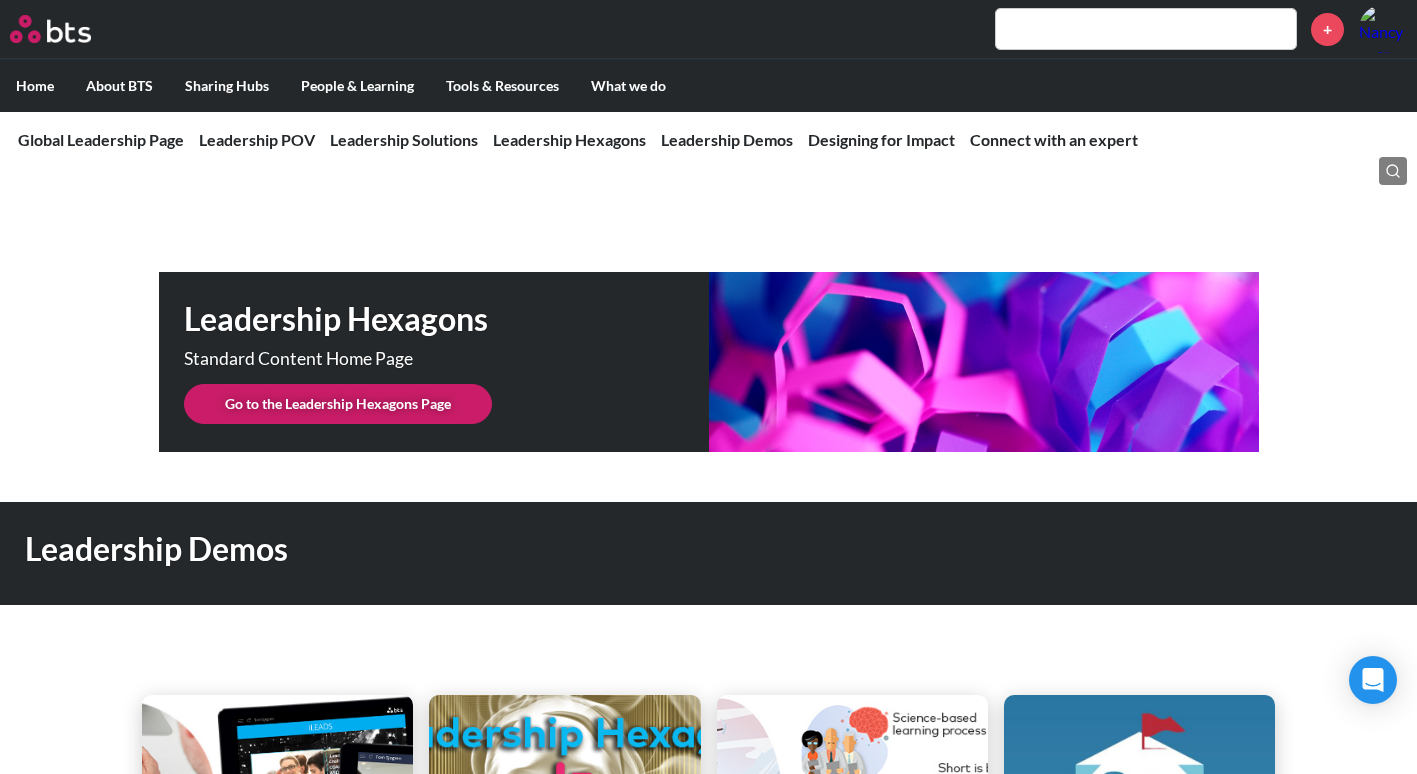 click on "Go to the Leadership Hexagons Page" at bounding box center (338, 404) 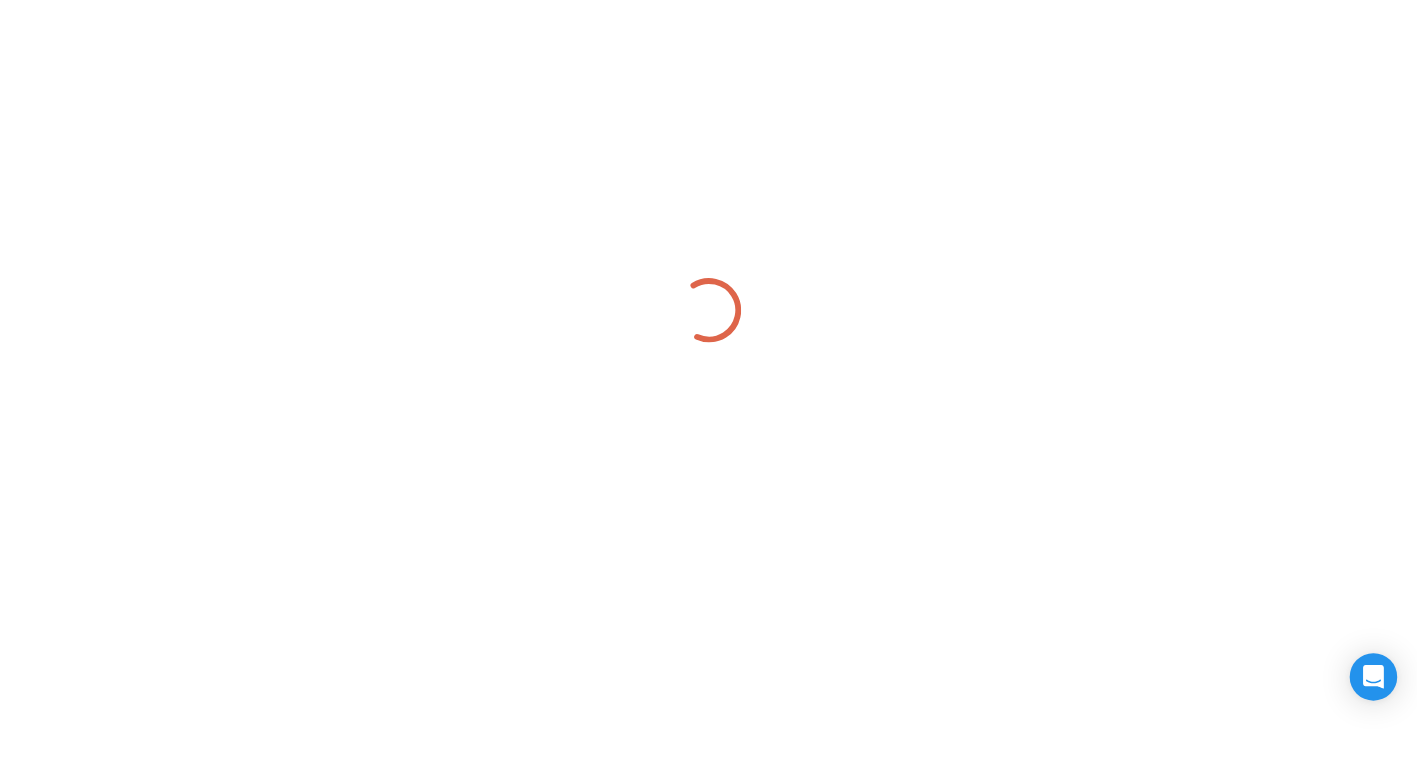 scroll, scrollTop: 0, scrollLeft: 0, axis: both 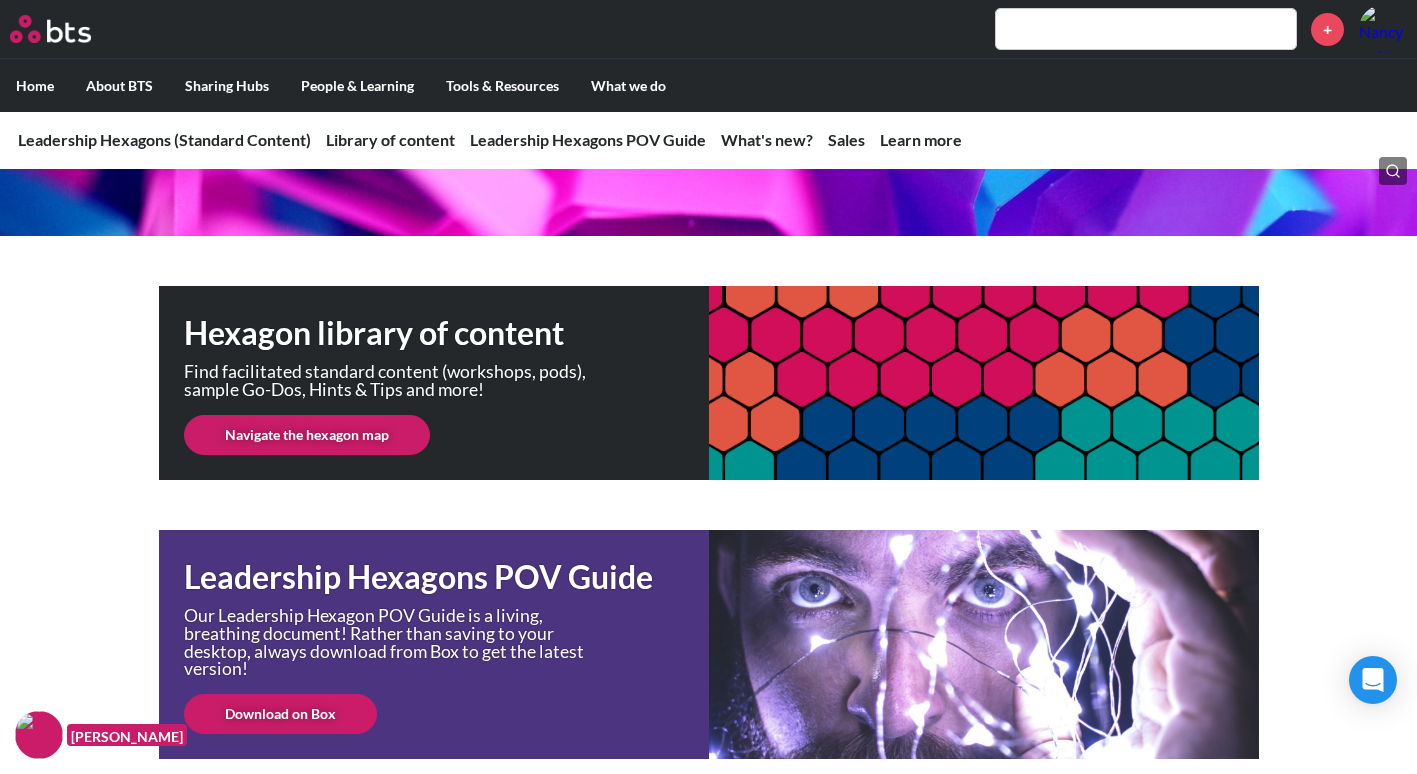 click on "Navigate the hexagon map" at bounding box center [307, 435] 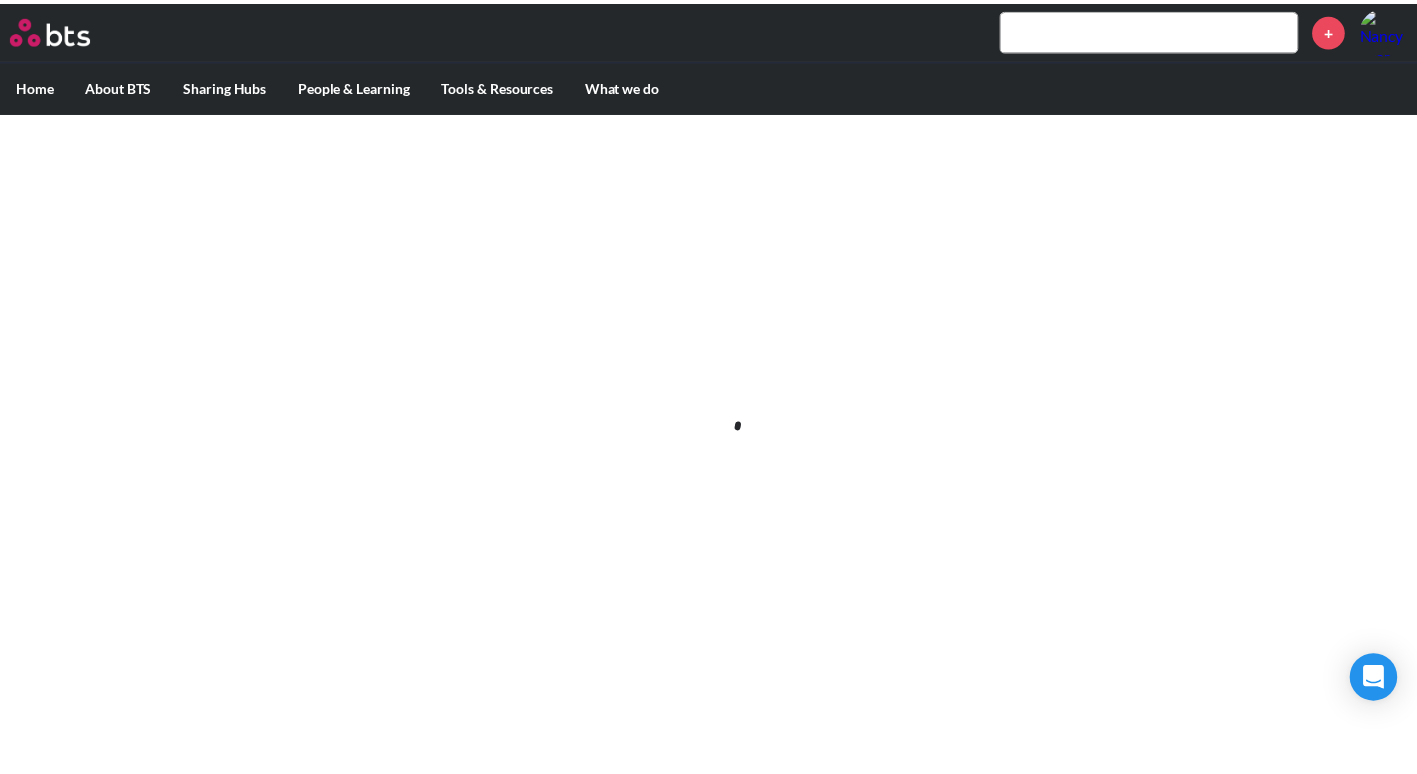 scroll, scrollTop: 0, scrollLeft: 0, axis: both 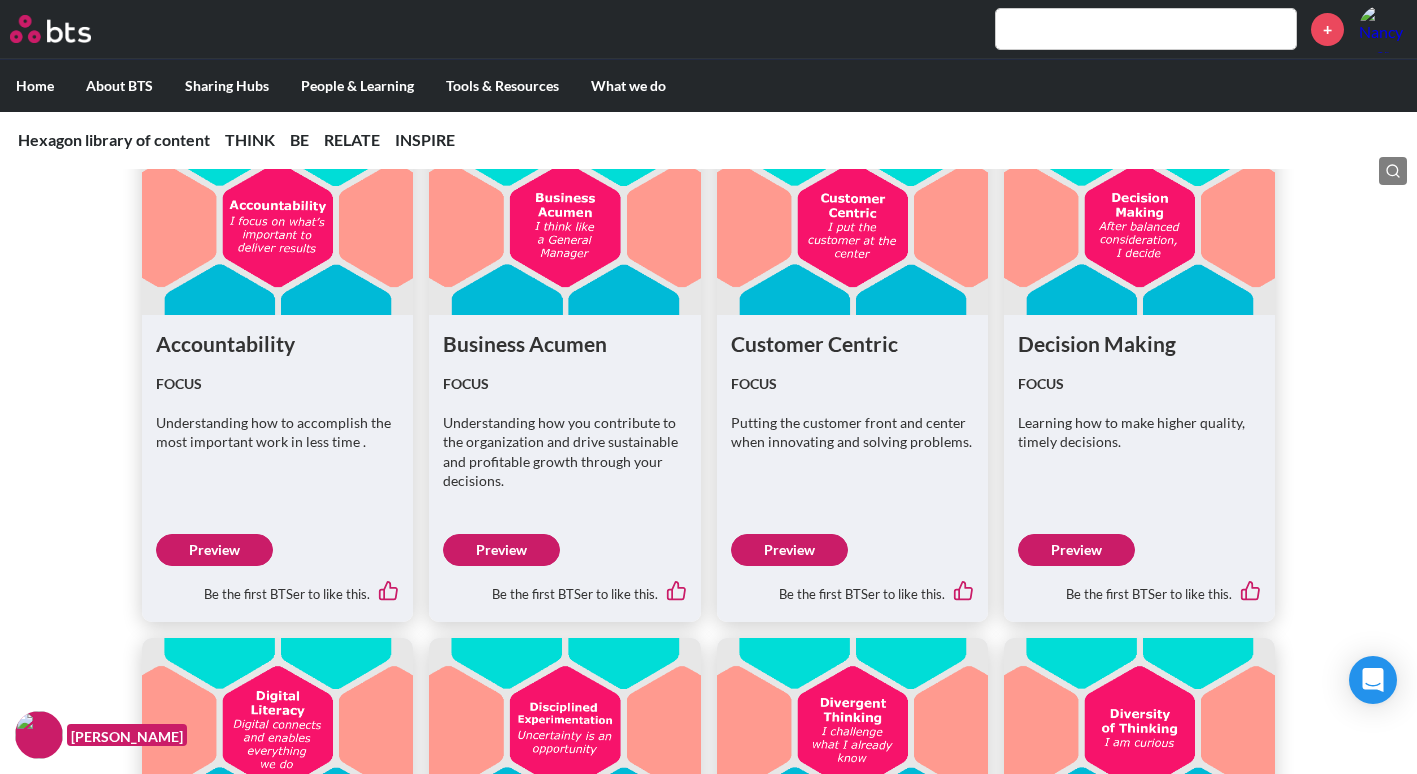 click on "Preview" at bounding box center (1076, 550) 